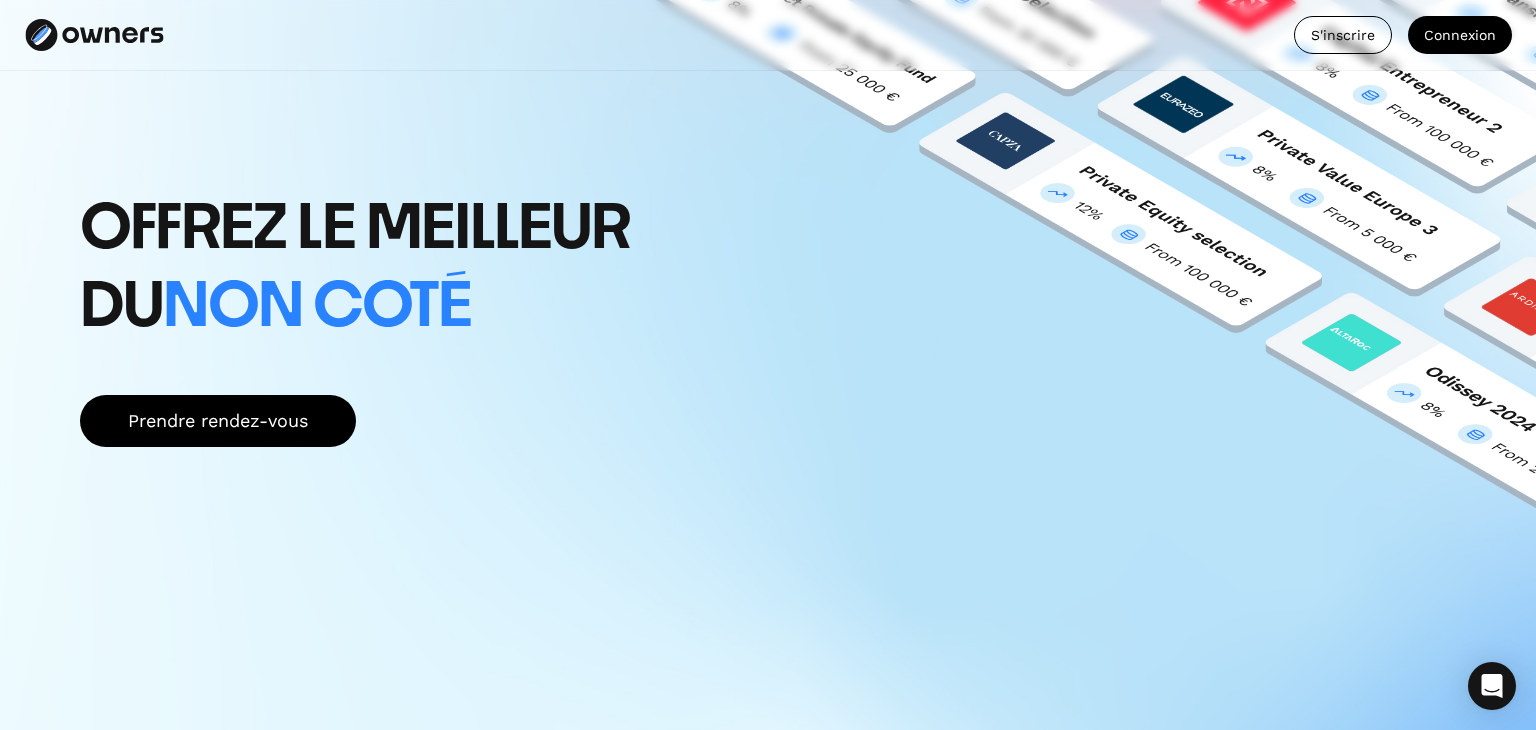scroll, scrollTop: 0, scrollLeft: 0, axis: both 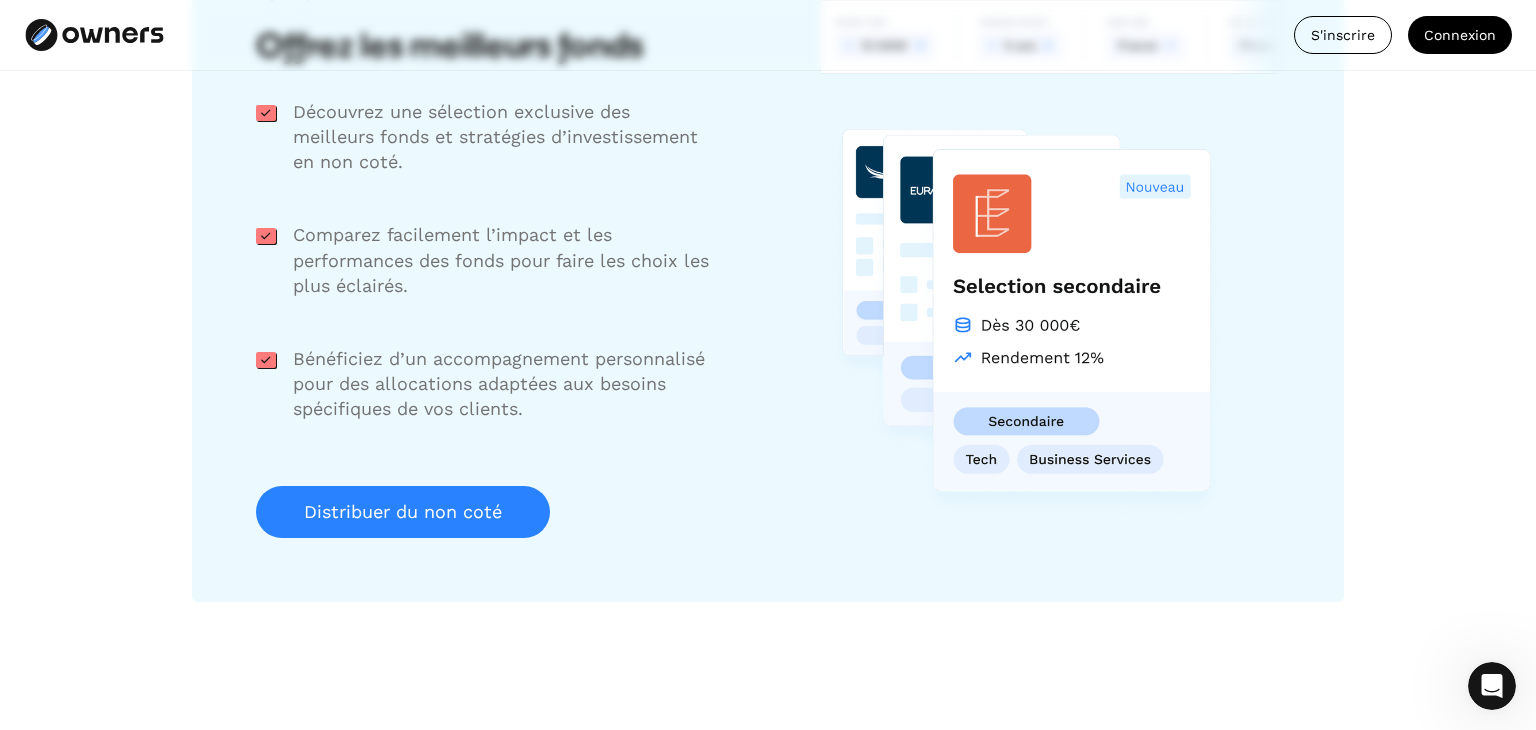 click on "Distribuer du non coté" at bounding box center [403, 512] 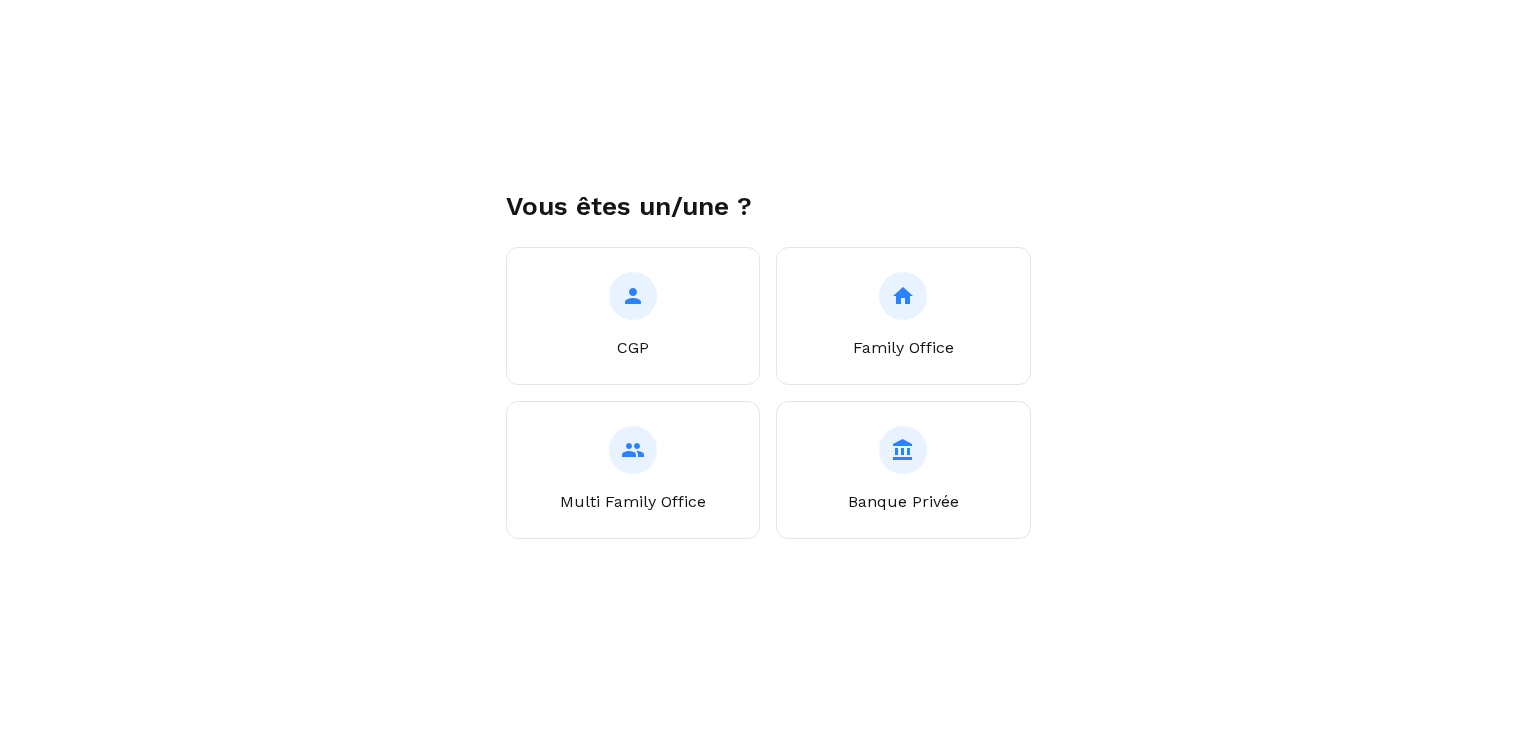 scroll, scrollTop: 0, scrollLeft: 0, axis: both 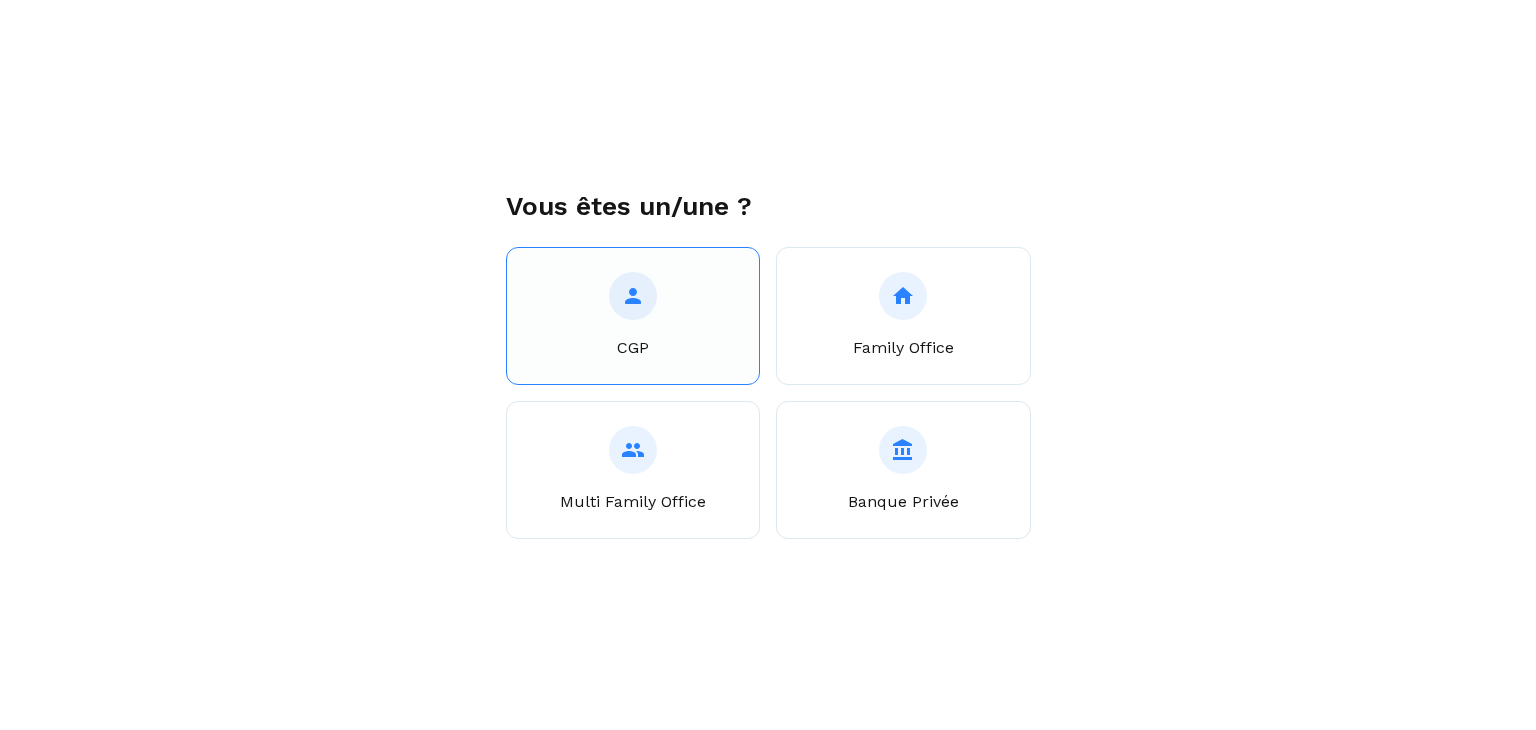 click at bounding box center [633, 296] 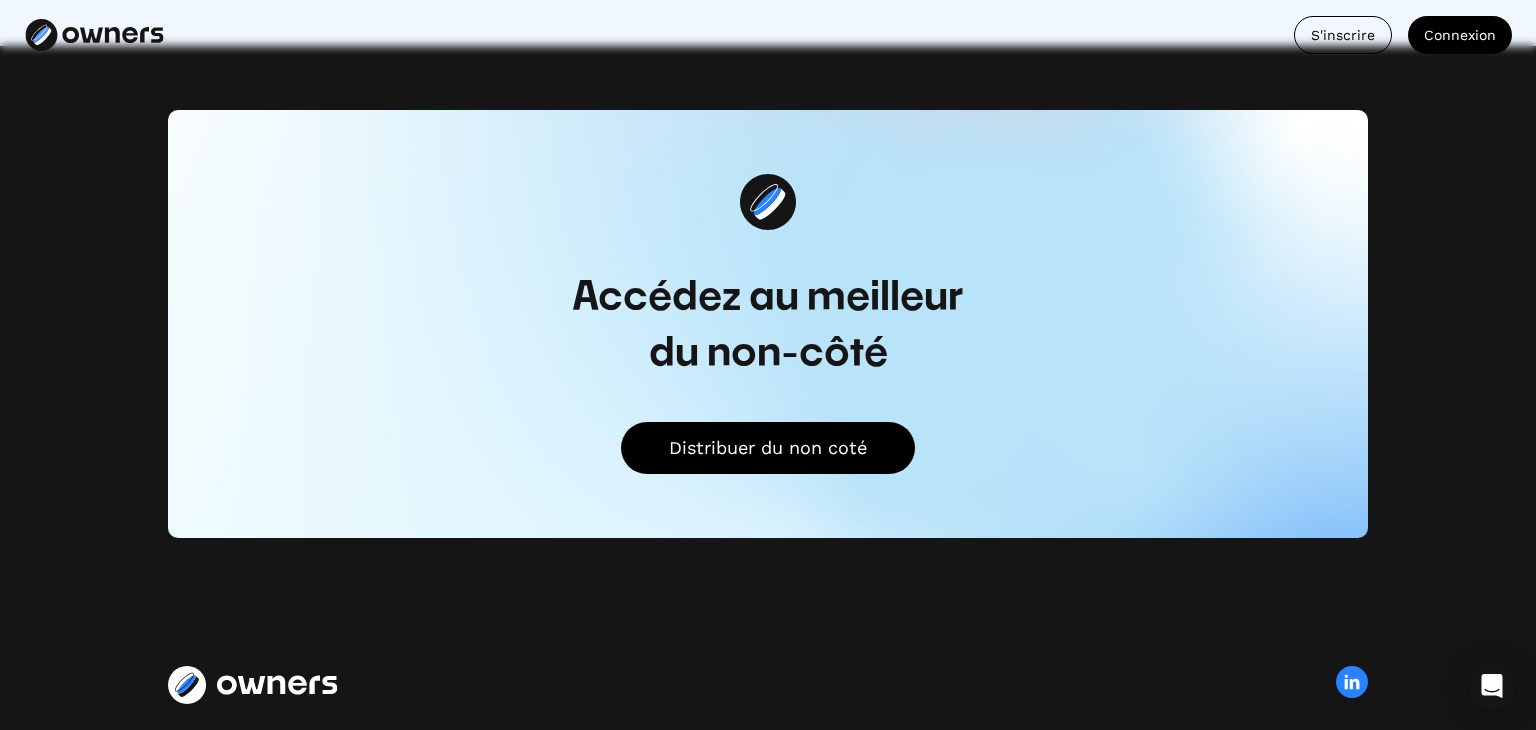 scroll, scrollTop: 6138, scrollLeft: 0, axis: vertical 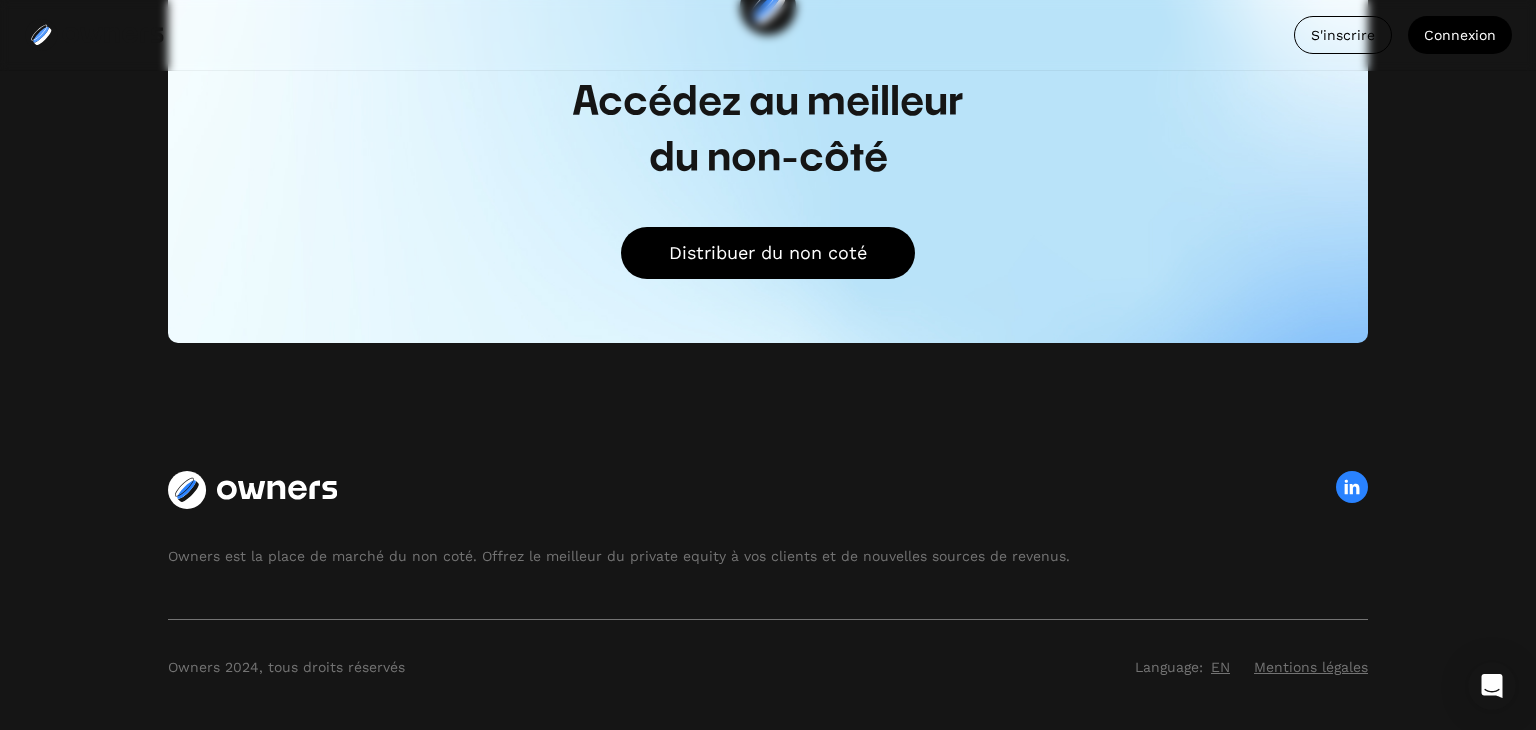 click on "Mentions légales" at bounding box center (1311, 667) 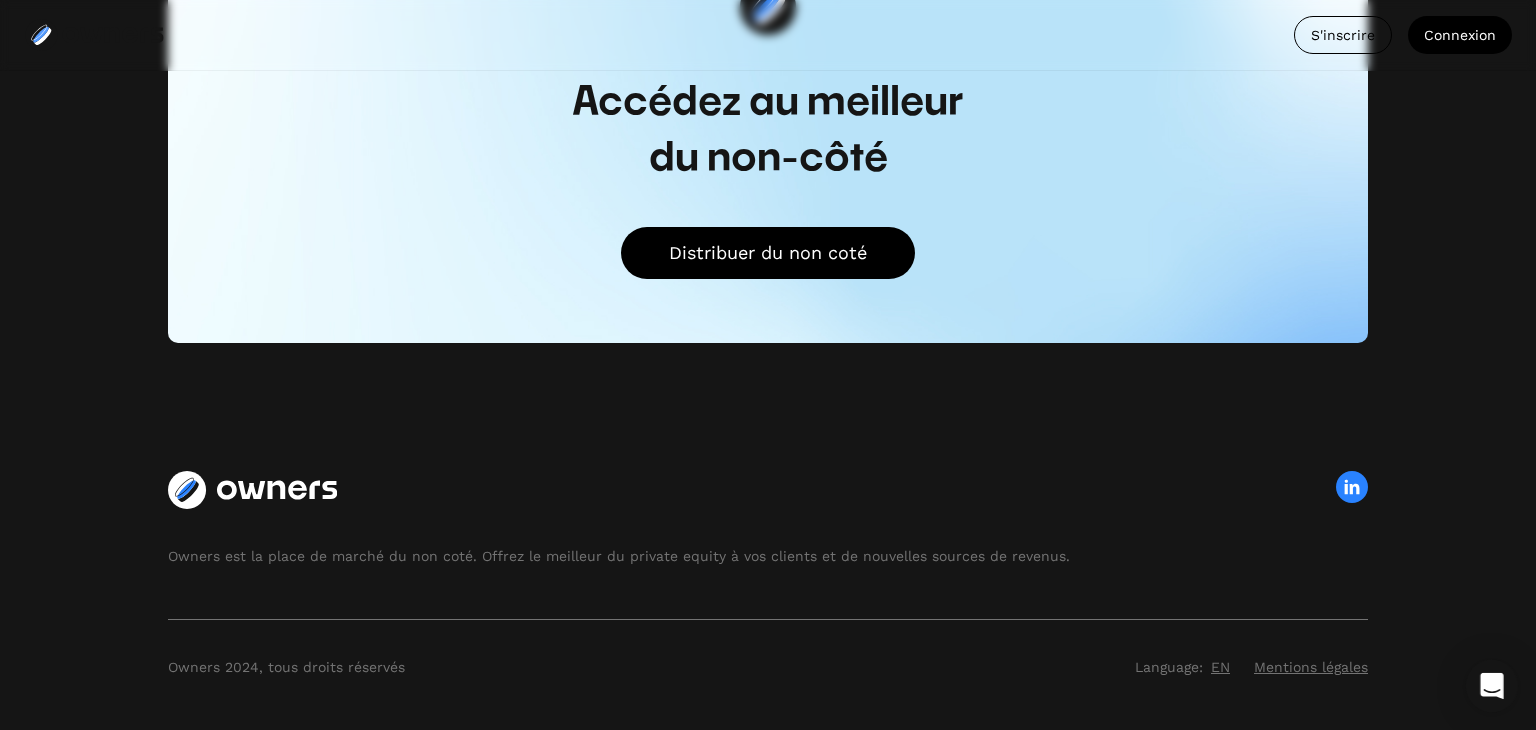 click 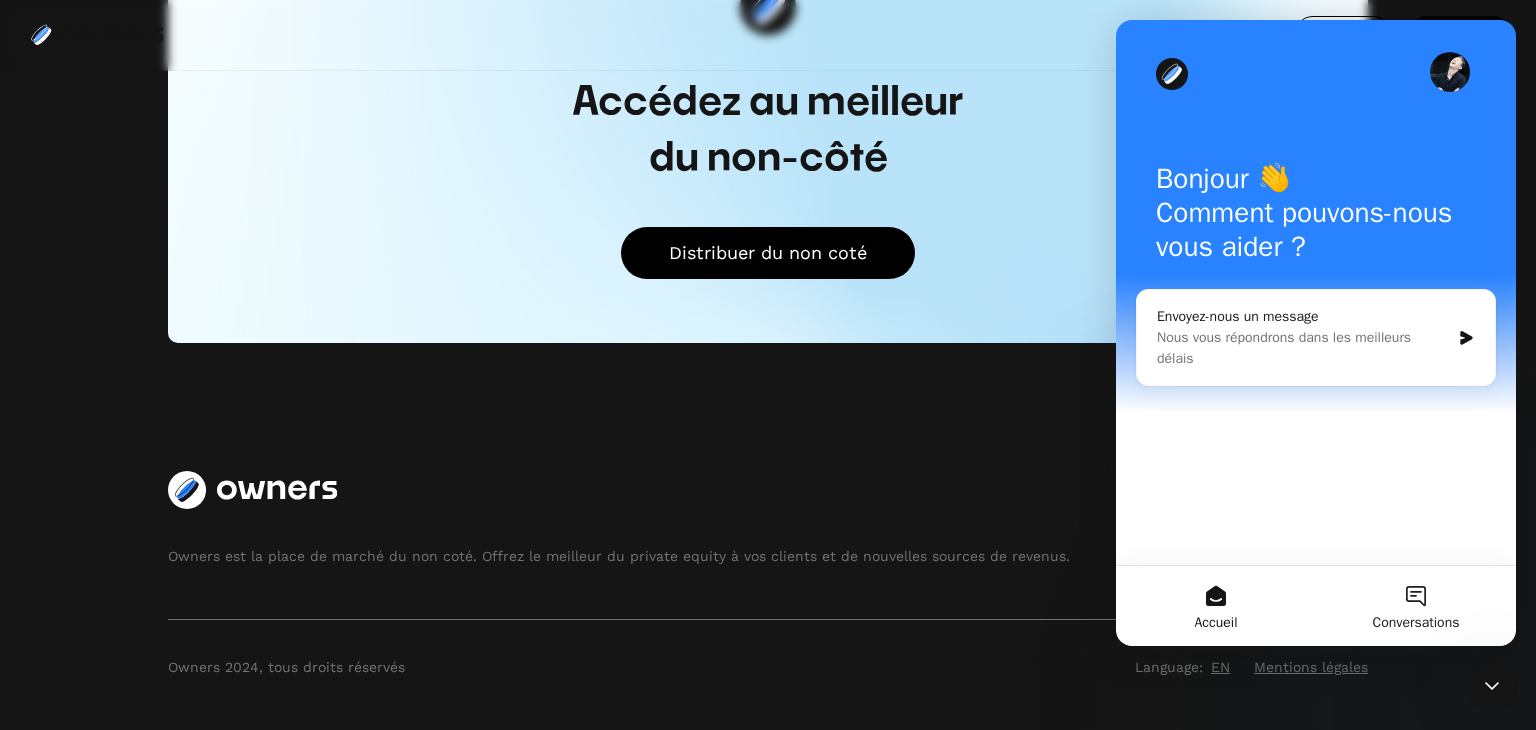 scroll, scrollTop: 0, scrollLeft: 0, axis: both 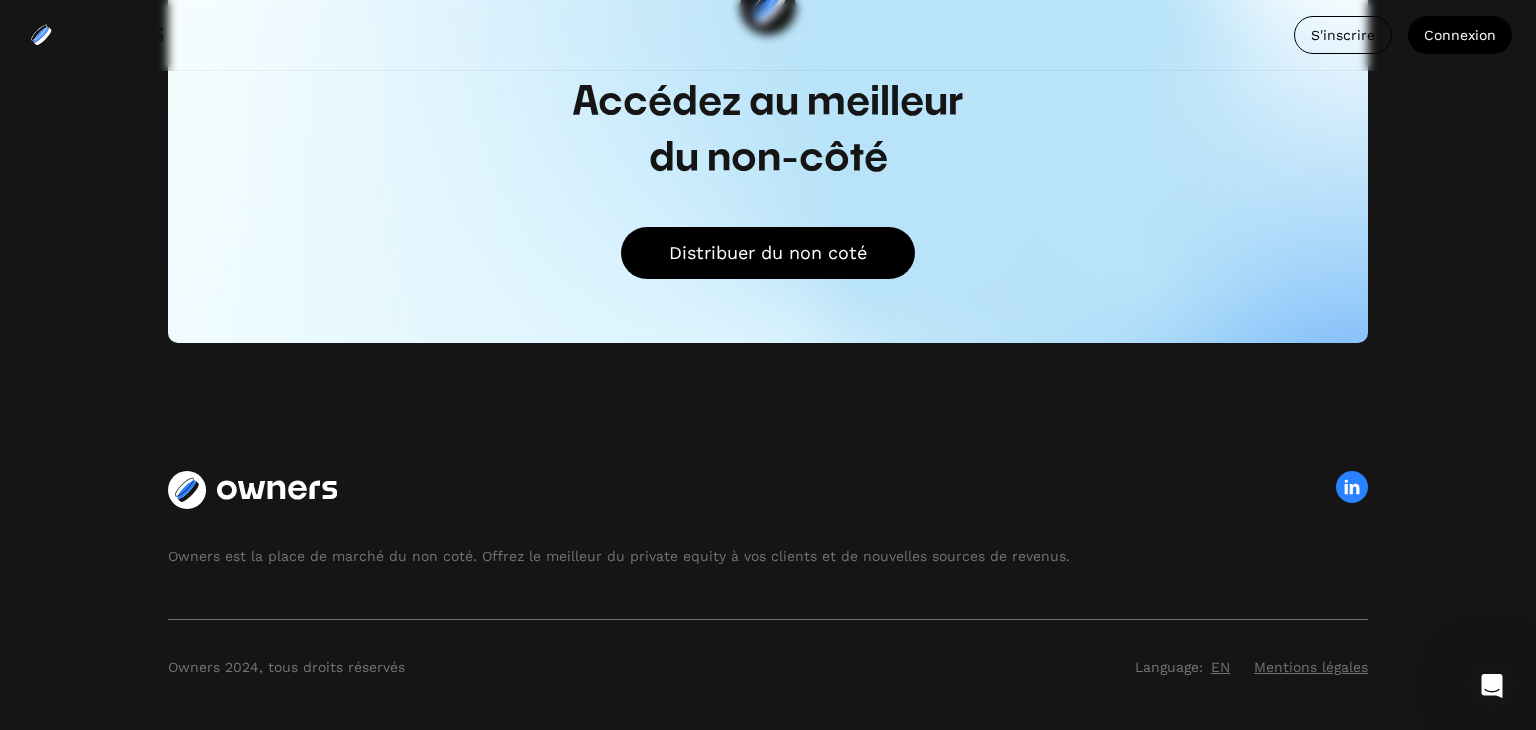 click on "Mentions légales" at bounding box center [1311, 667] 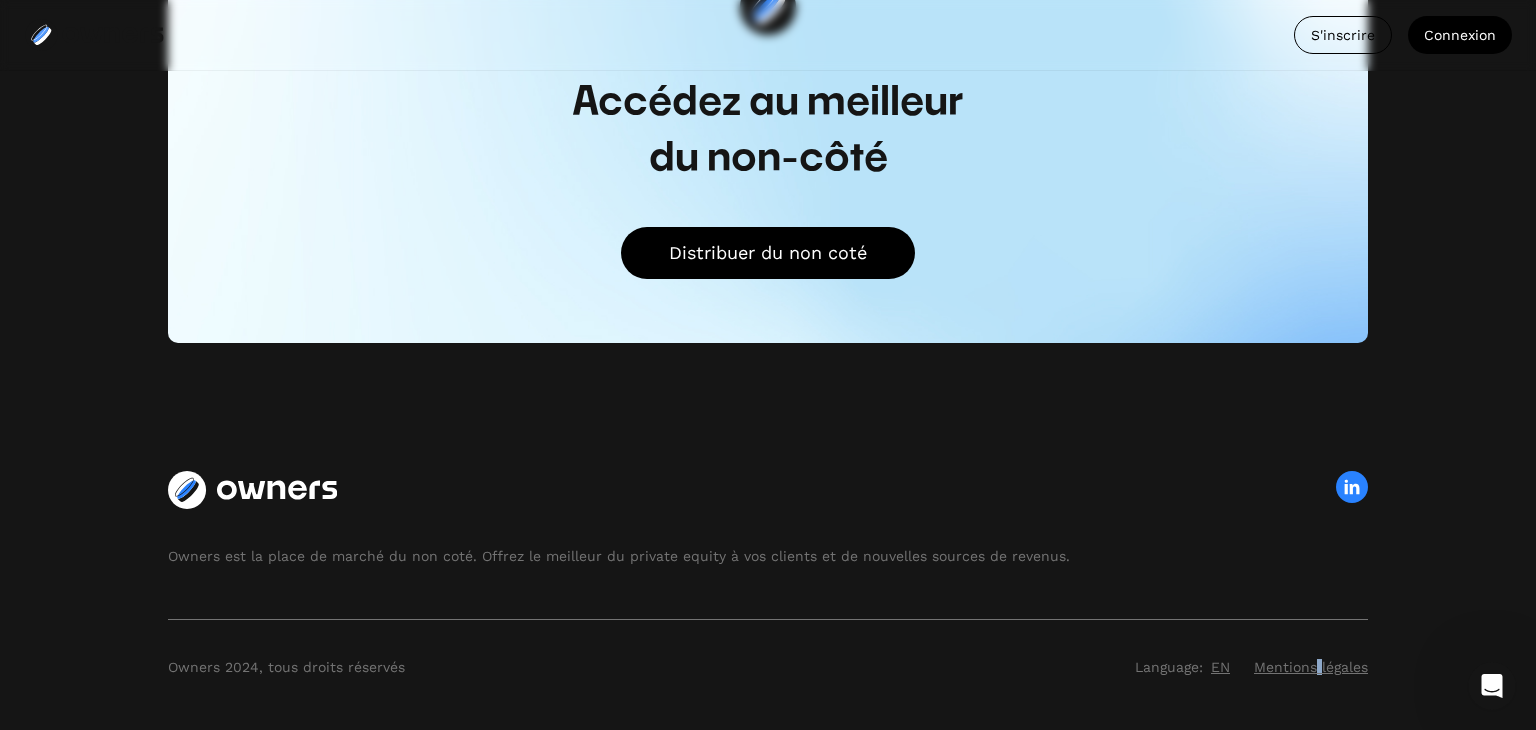 click on "Mentions légales" at bounding box center (1311, 667) 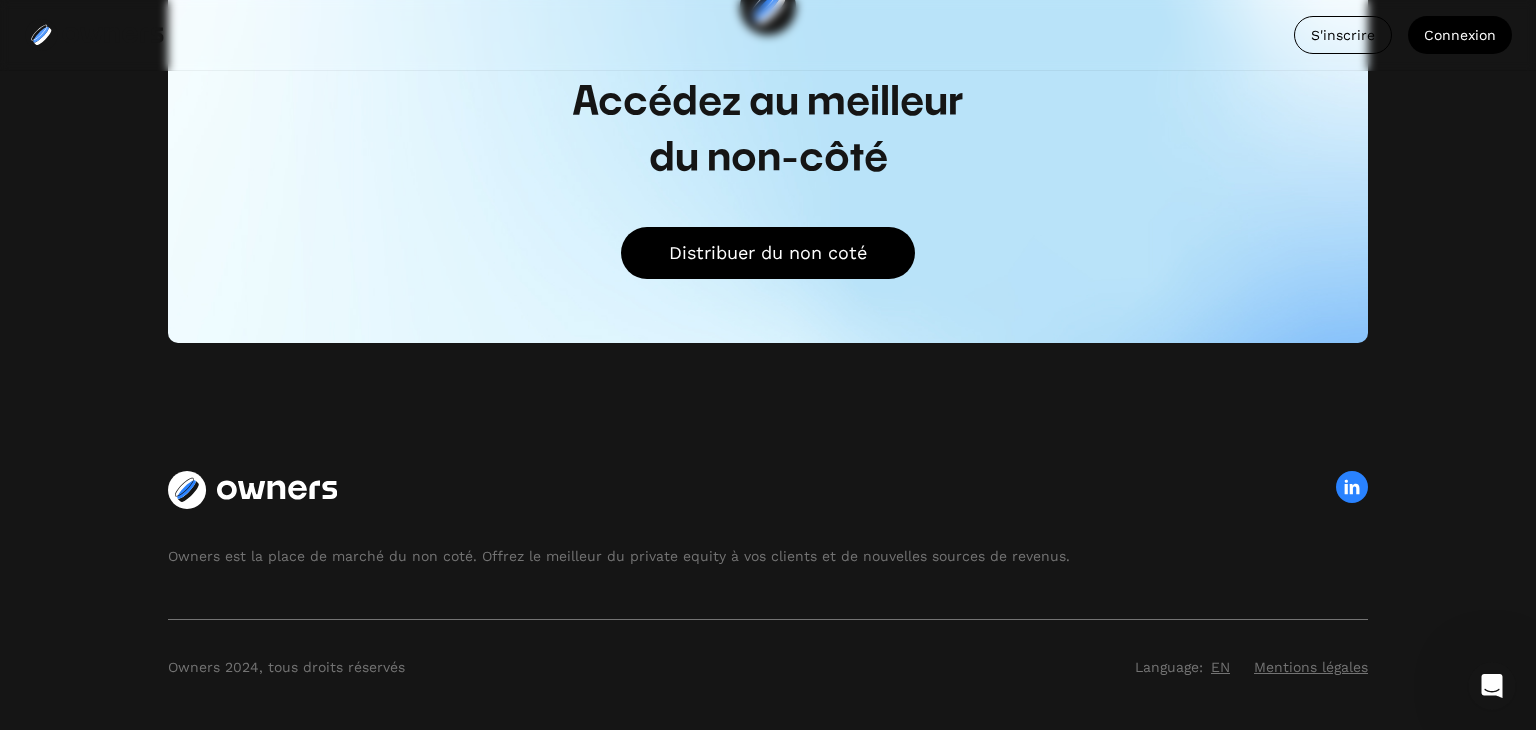 click on "Mentions légales" at bounding box center [1311, 667] 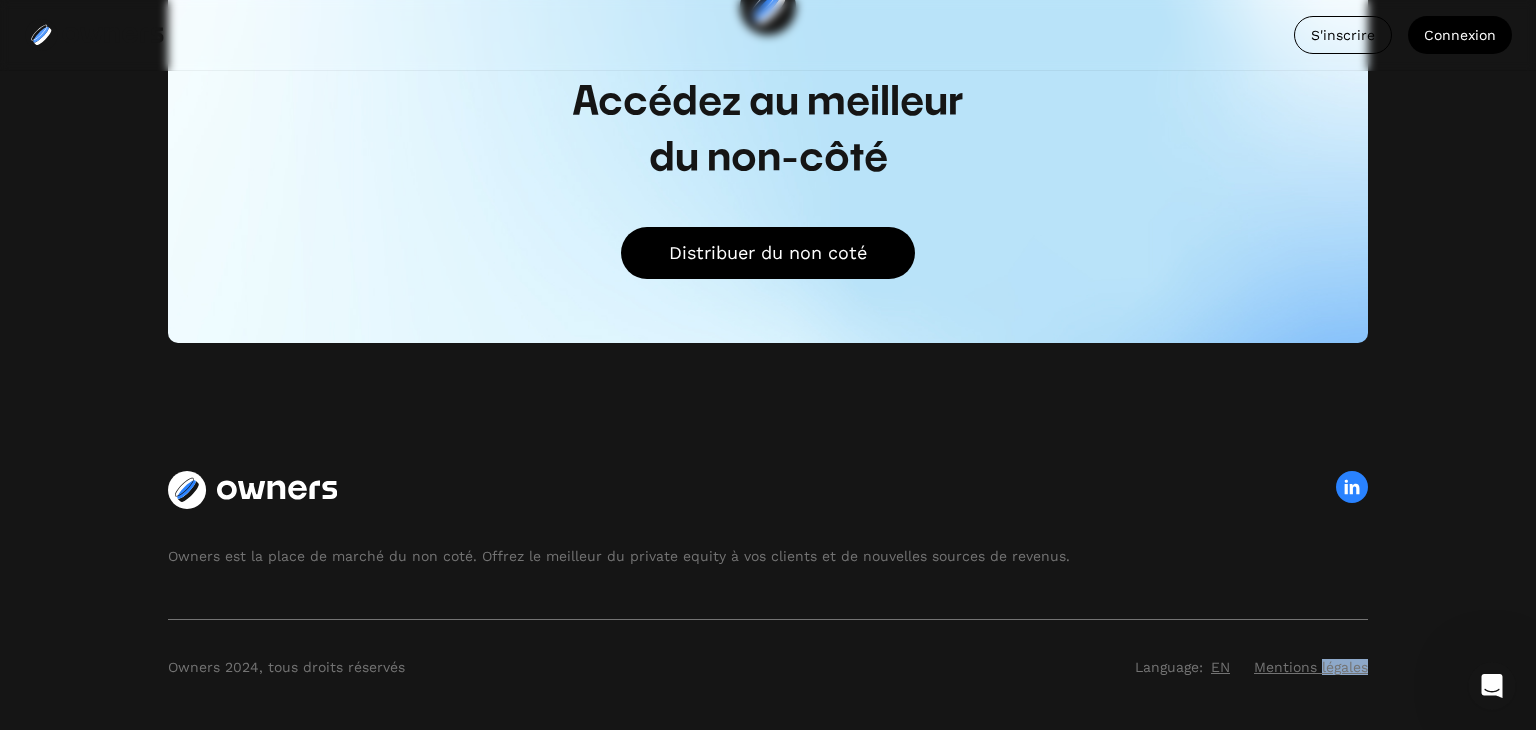 click on "Mentions légales" at bounding box center [1311, 667] 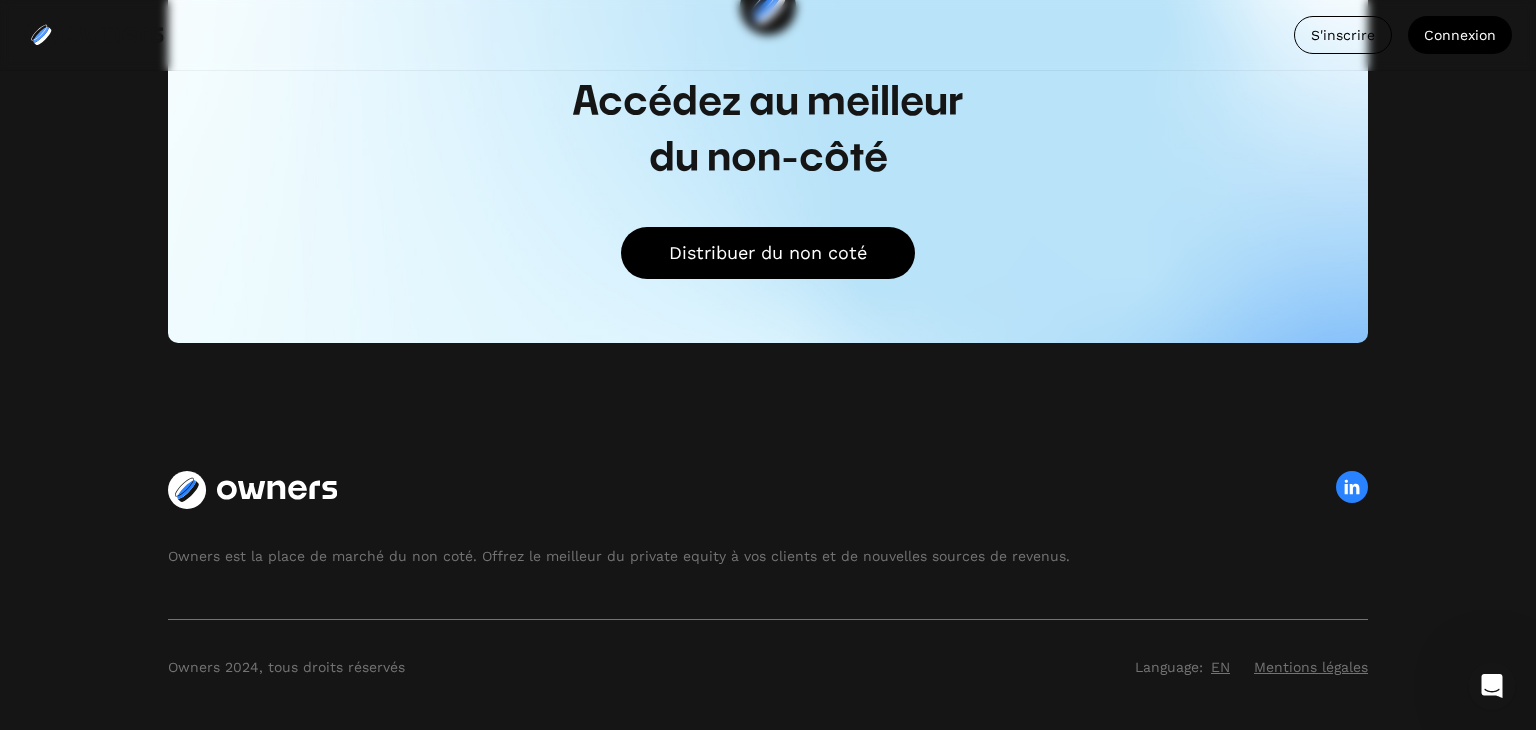 click on "Mentions légales" at bounding box center [1311, 667] 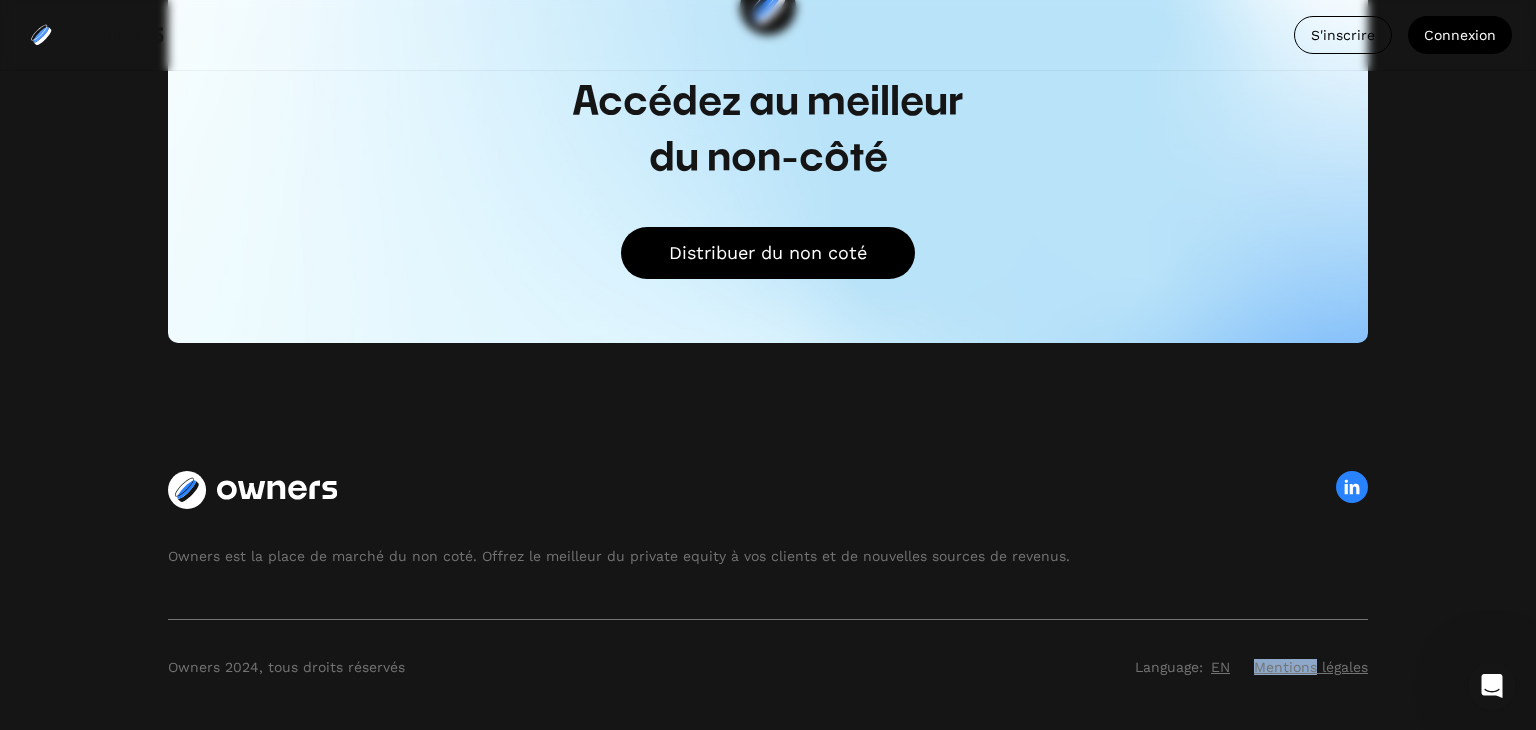 drag, startPoint x: 1278, startPoint y: 663, endPoint x: 1294, endPoint y: 666, distance: 16.27882 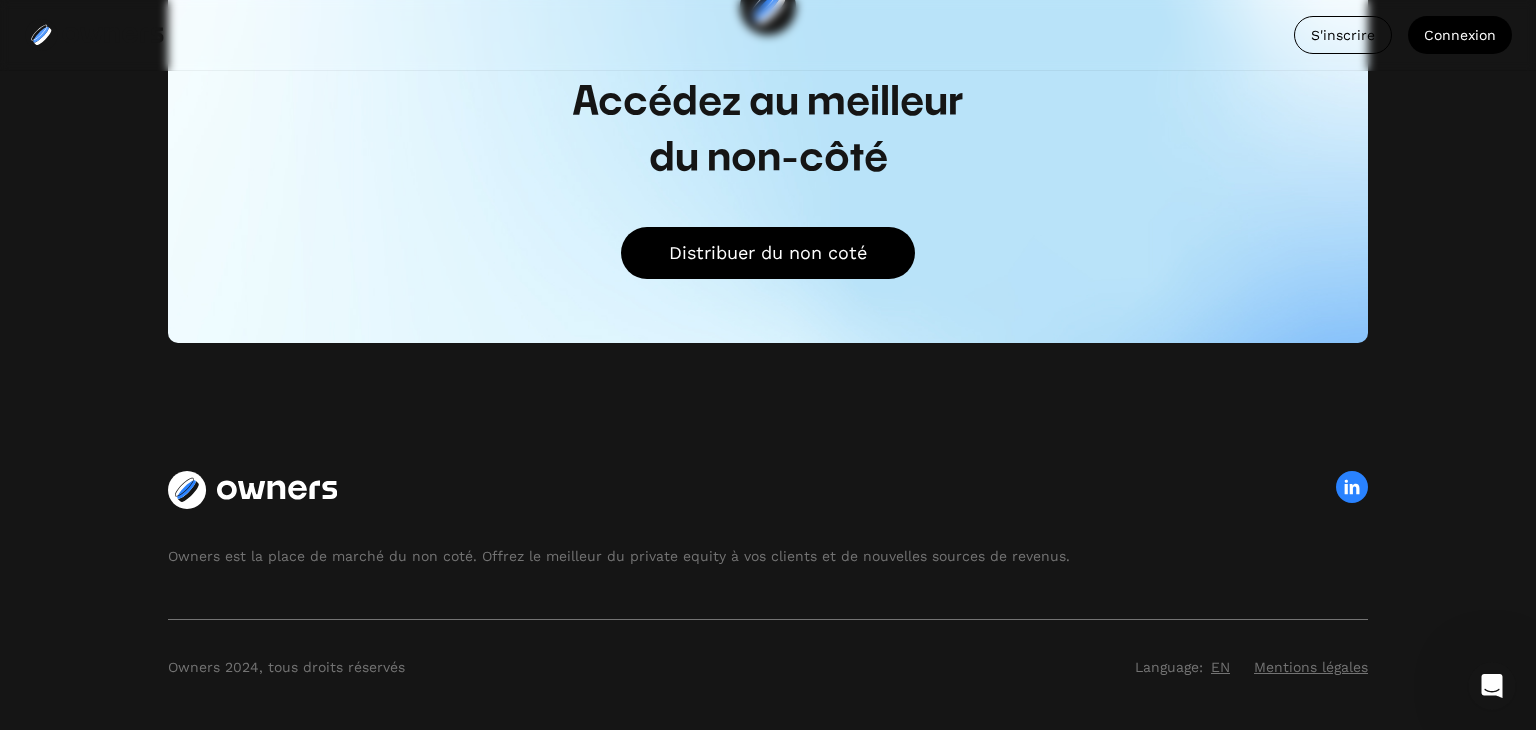 click on "Mentions légales" at bounding box center [1311, 667] 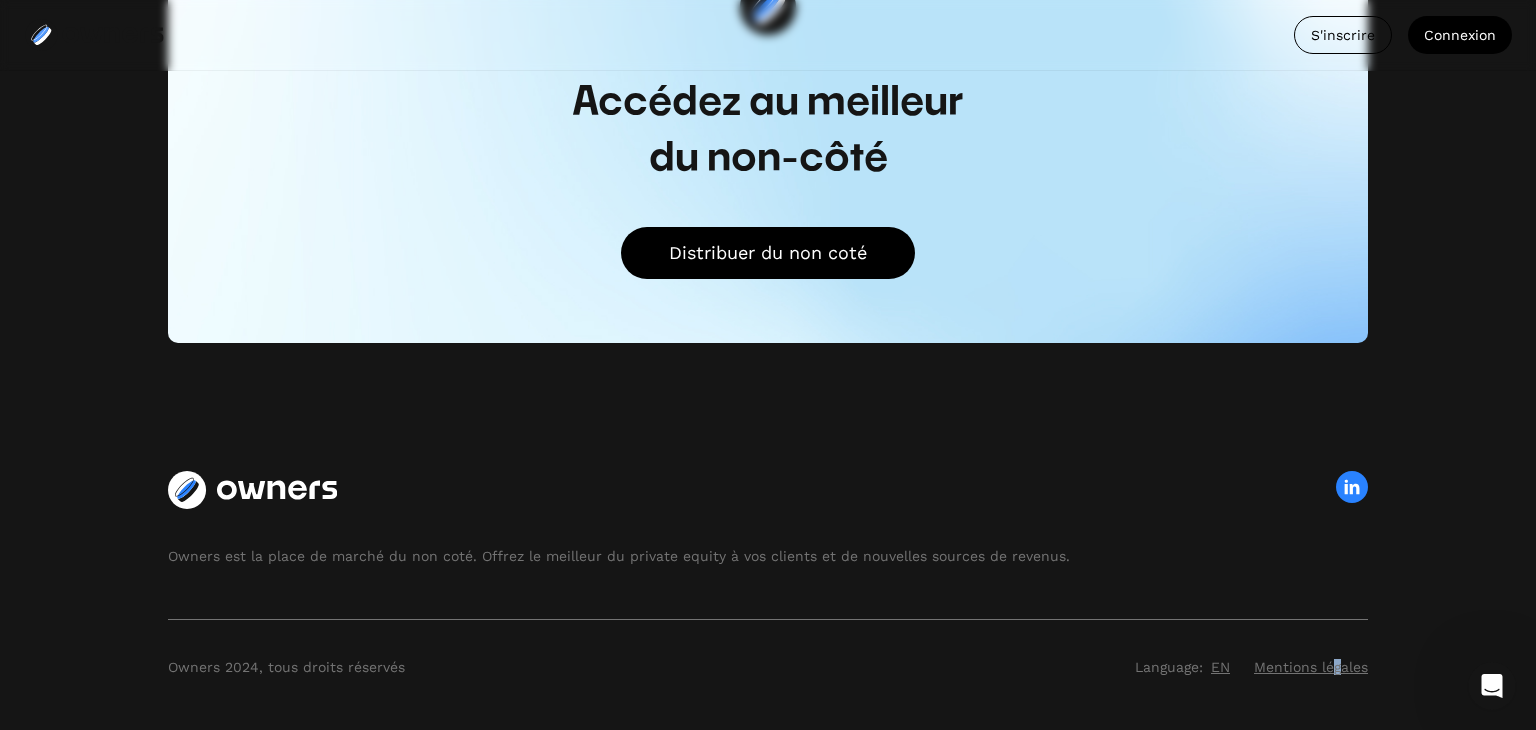 click on "Mentions légales" at bounding box center [1311, 667] 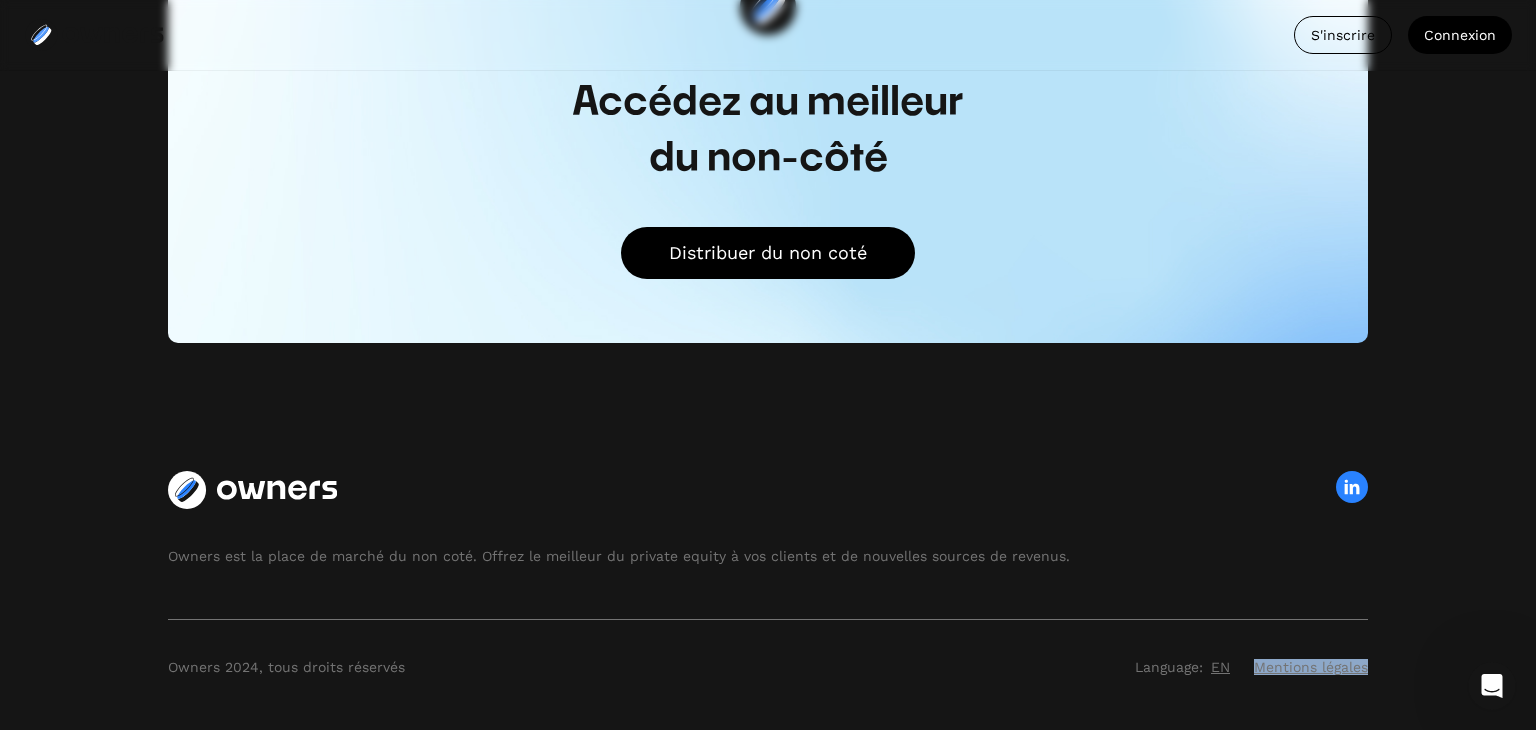 click on "Mentions légales" at bounding box center [1311, 667] 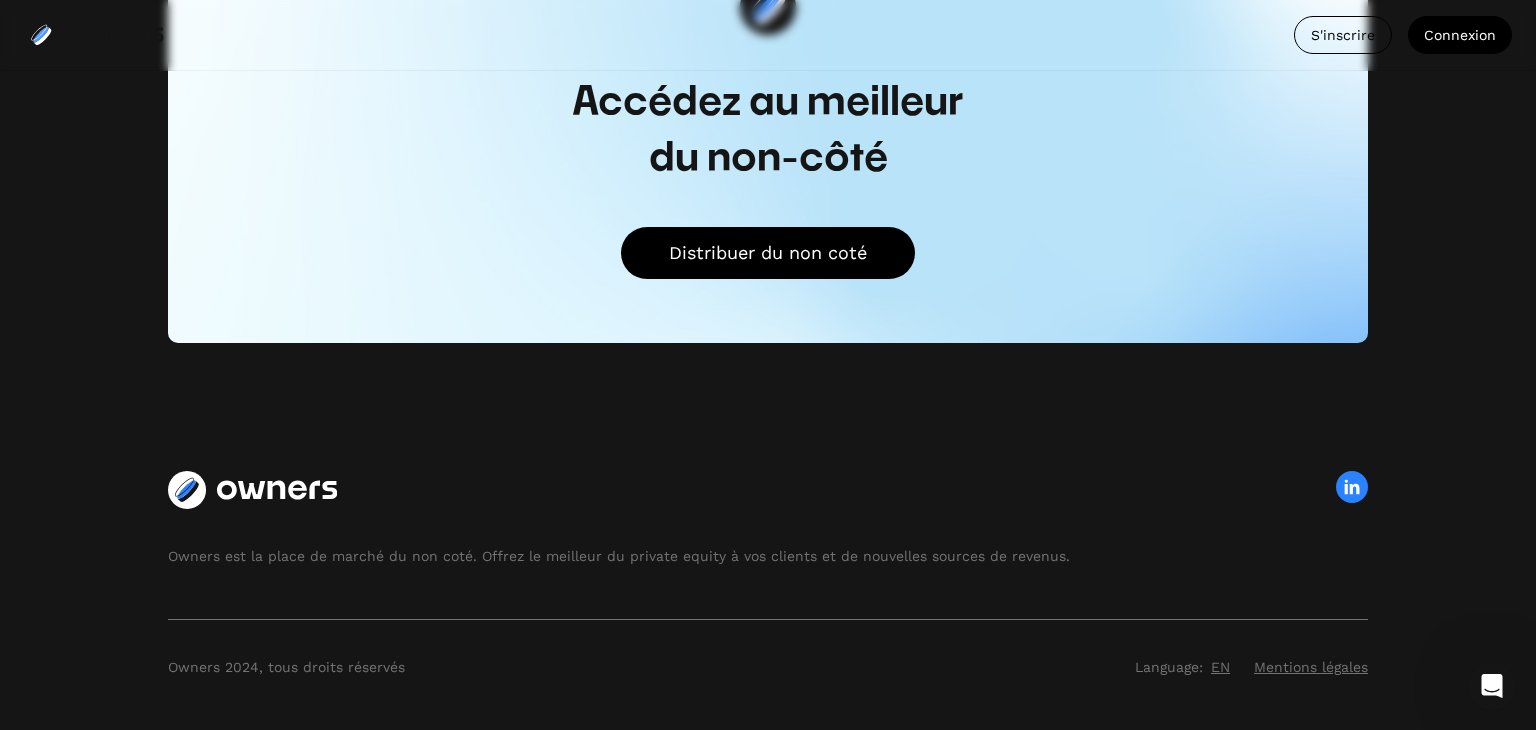 click on "Mentions légales" at bounding box center [1311, 667] 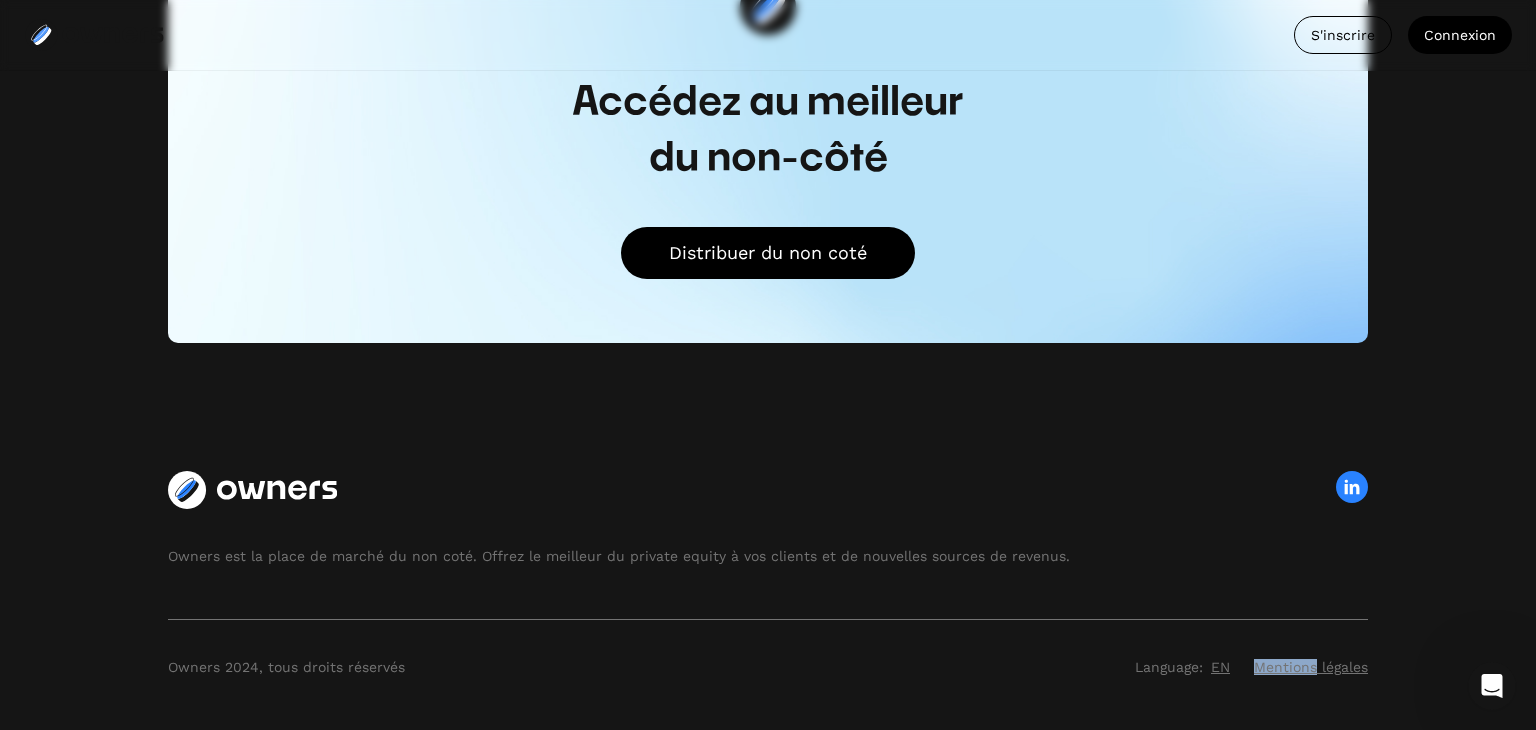 click on "Mentions légales" at bounding box center (1311, 667) 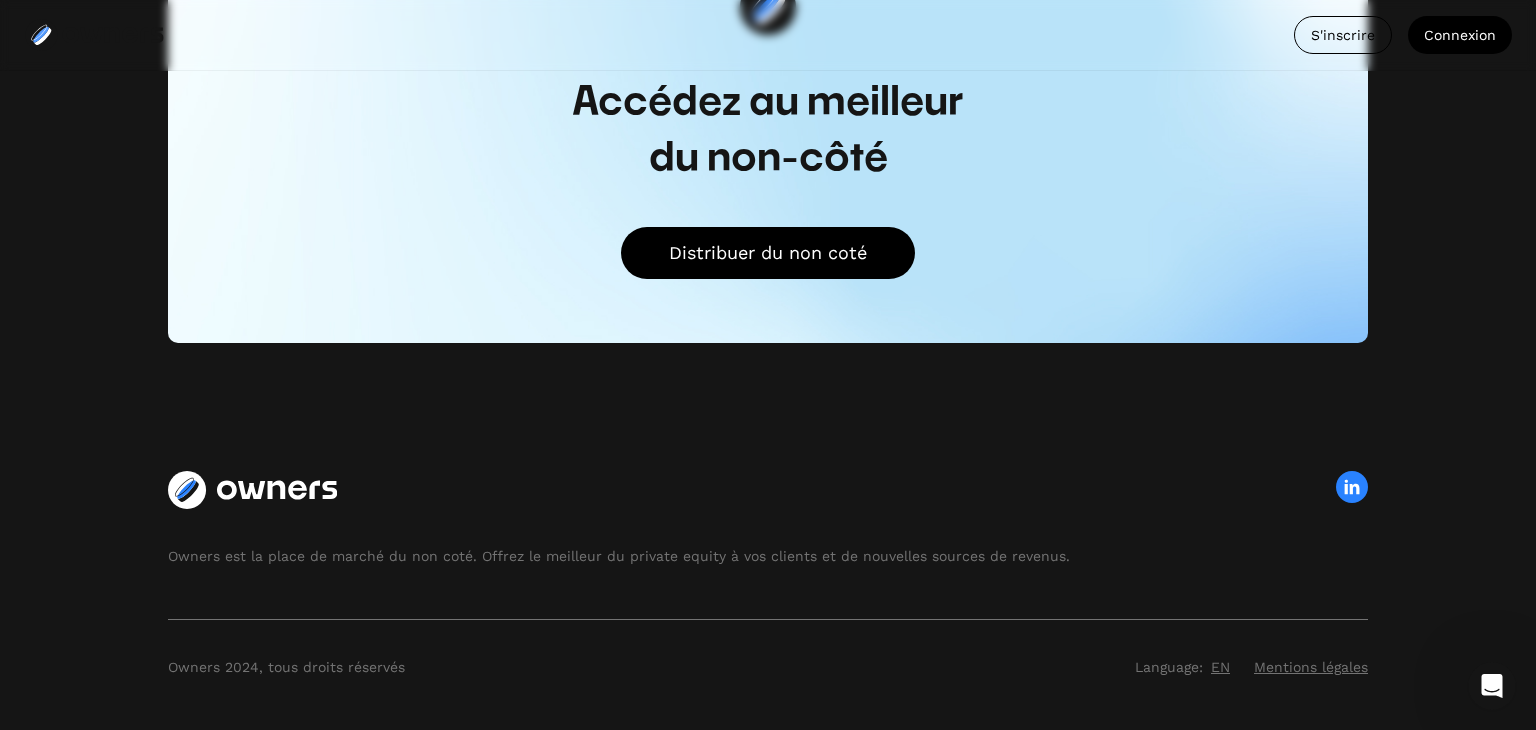click on "Mentions légales" at bounding box center [1311, 667] 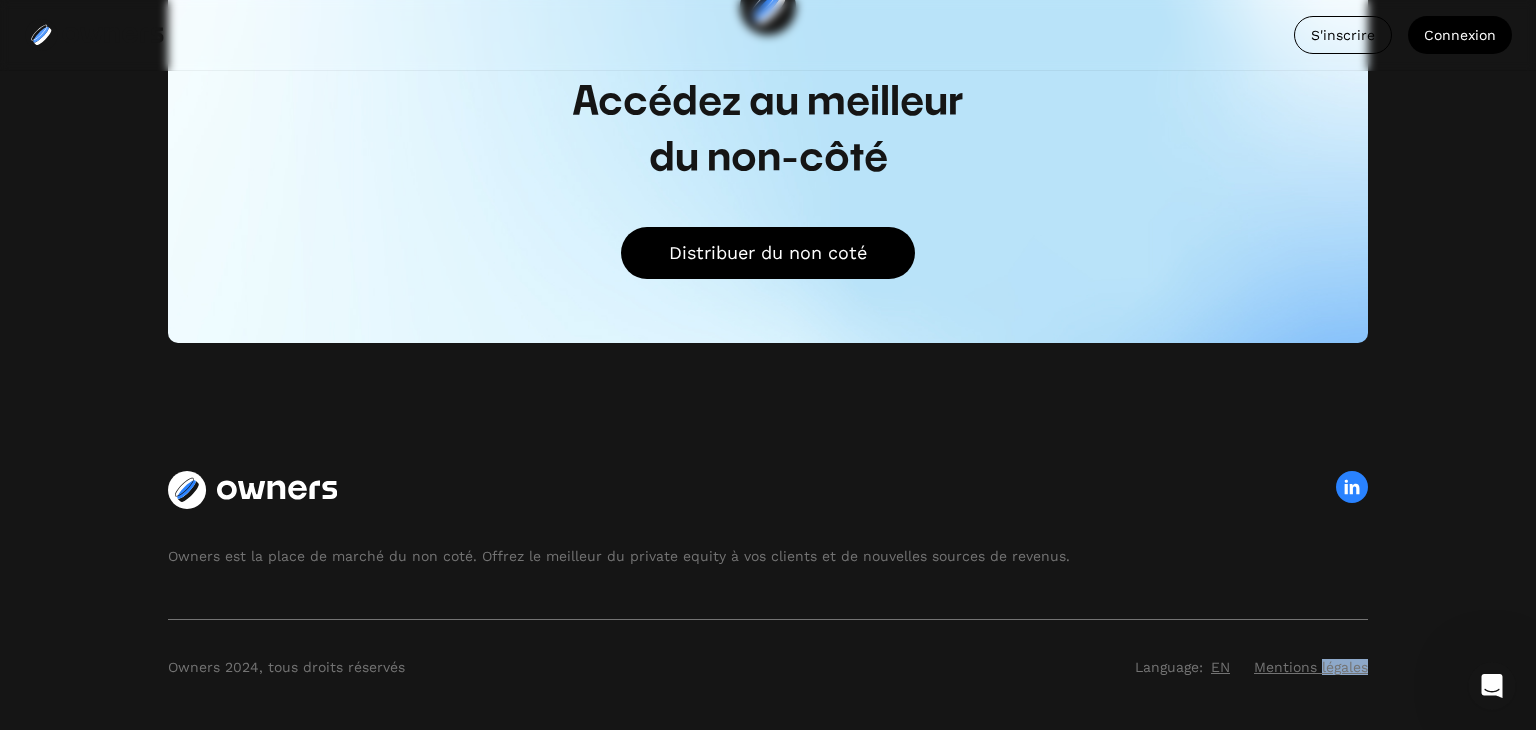 click on "Mentions légales" at bounding box center (1311, 667) 